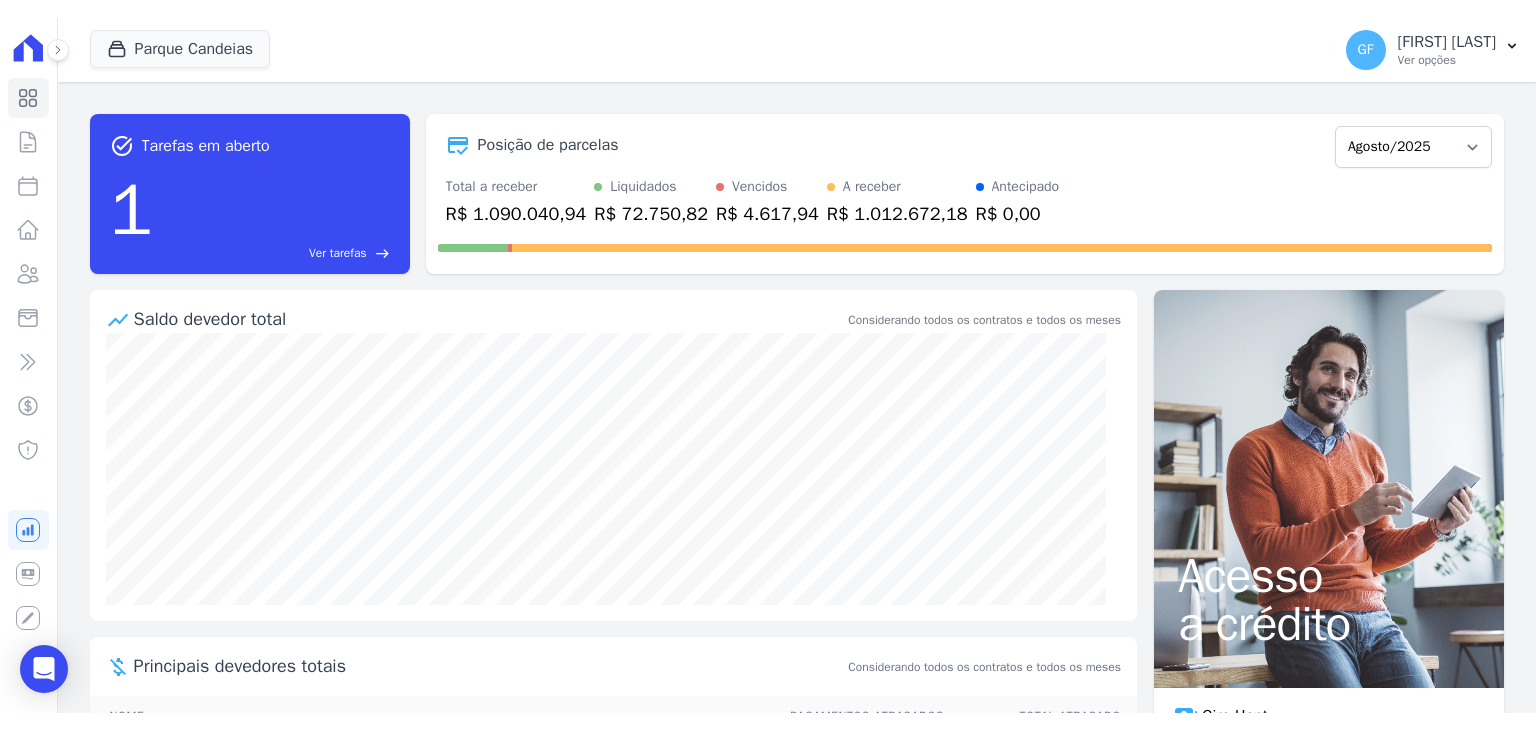 scroll, scrollTop: 0, scrollLeft: 0, axis: both 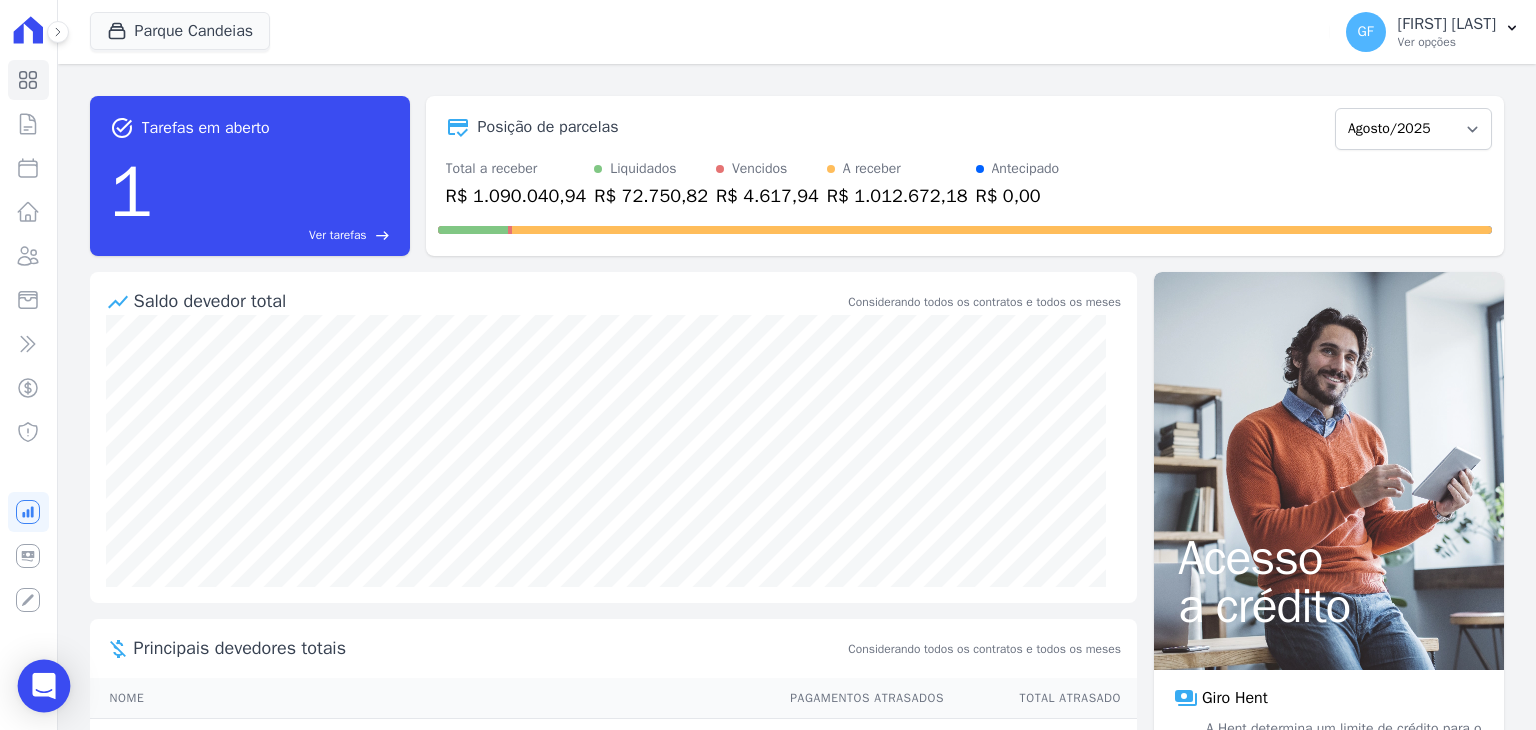 click 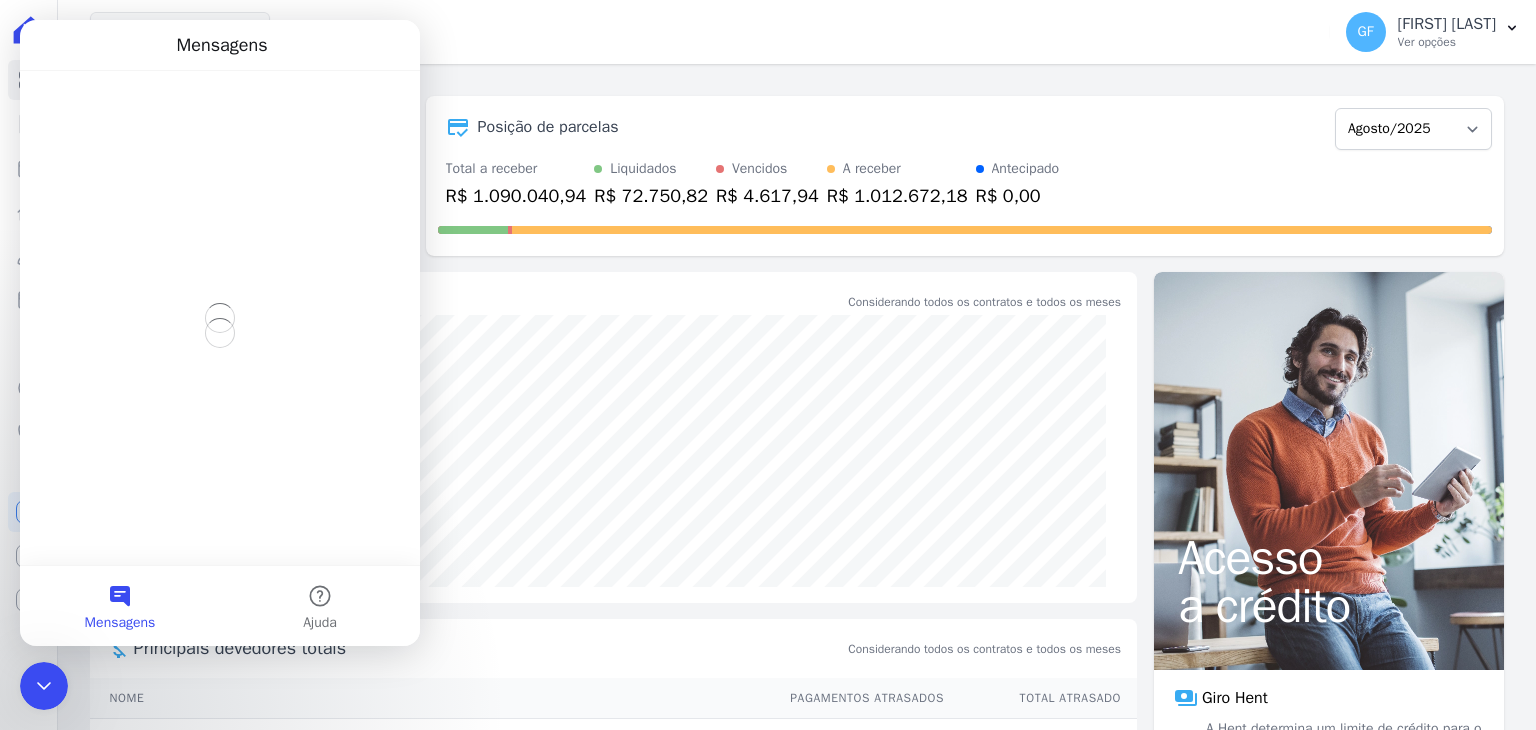 scroll, scrollTop: 0, scrollLeft: 0, axis: both 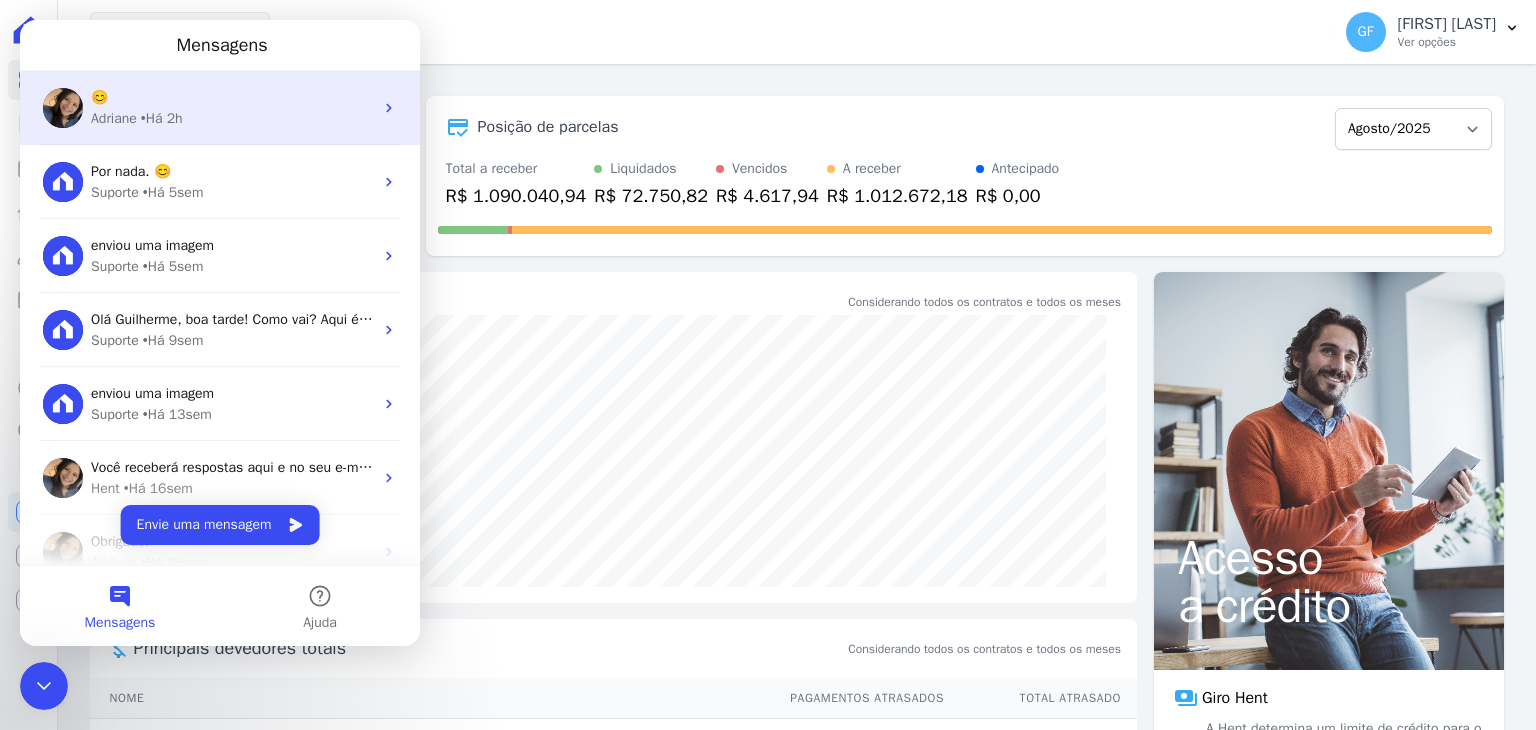 click on "[FIRST] •  Há 2h" at bounding box center (220, 108) 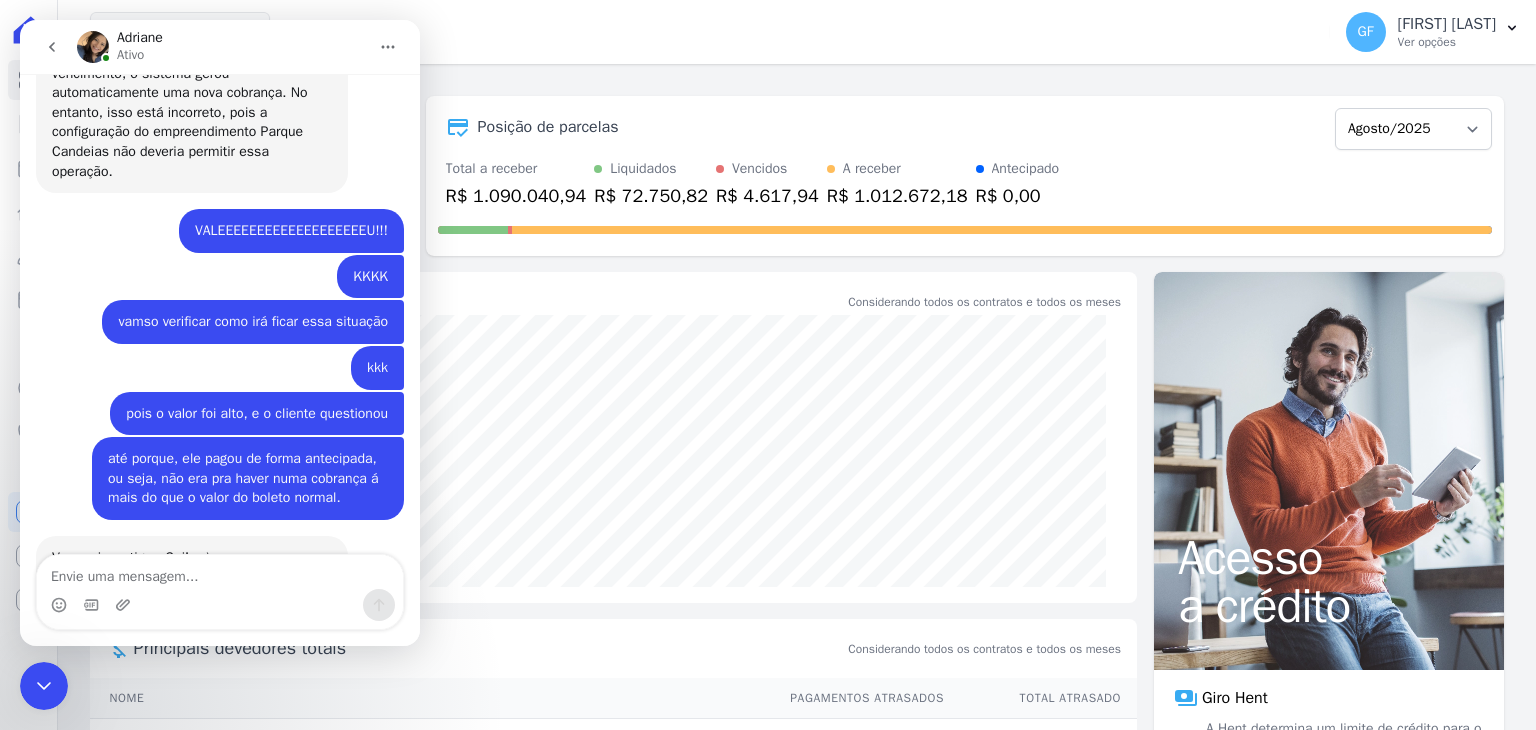 scroll, scrollTop: 15312, scrollLeft: 0, axis: vertical 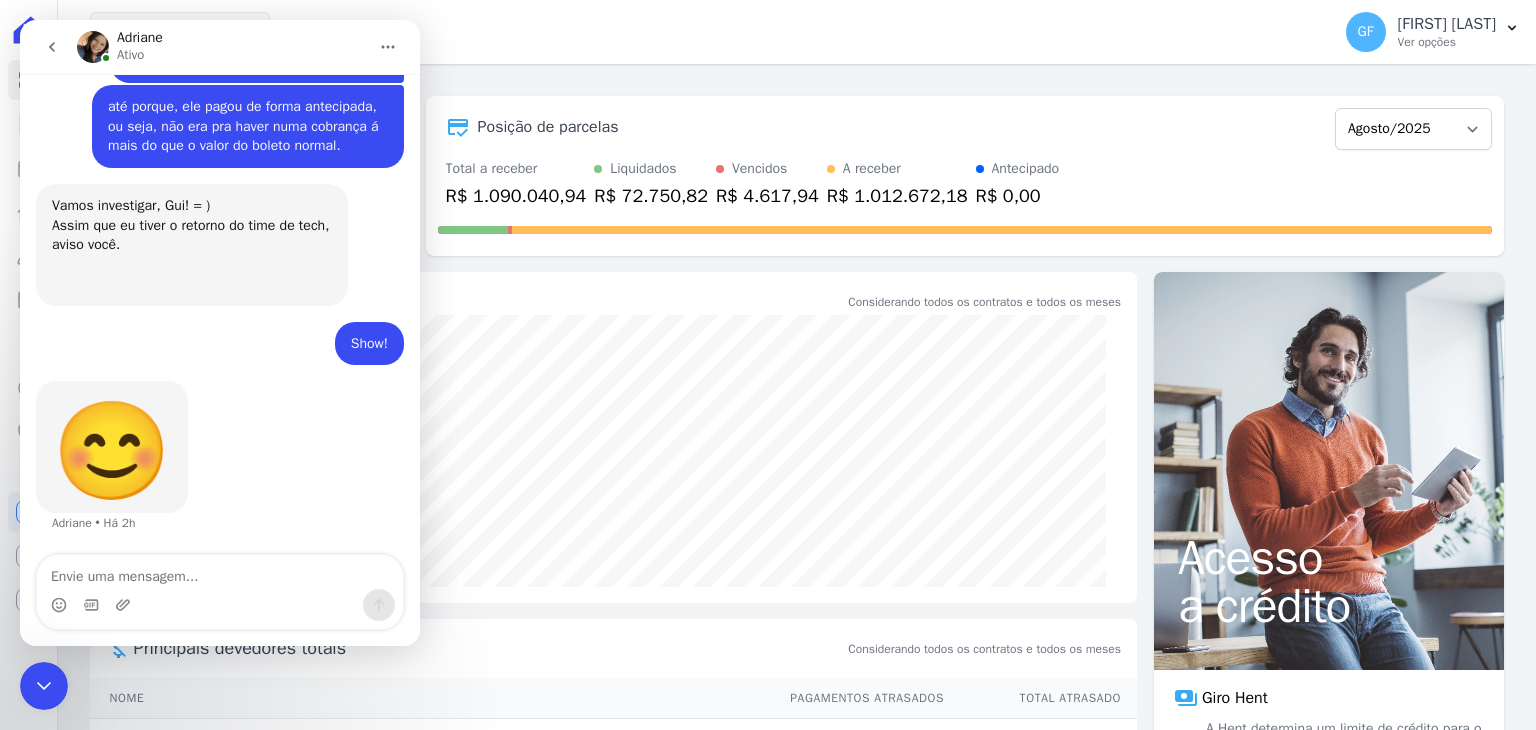 click at bounding box center [44, 686] 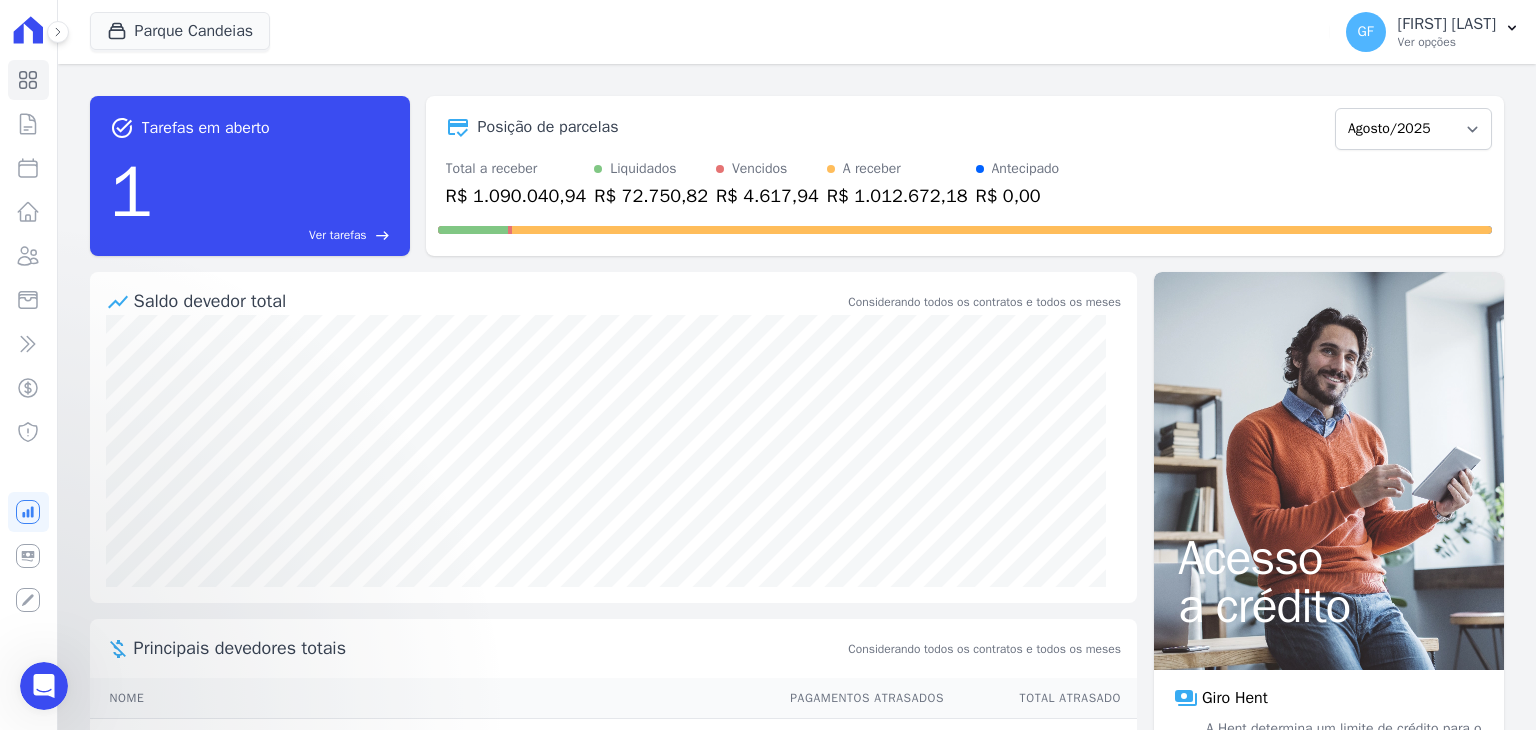 scroll, scrollTop: 0, scrollLeft: 0, axis: both 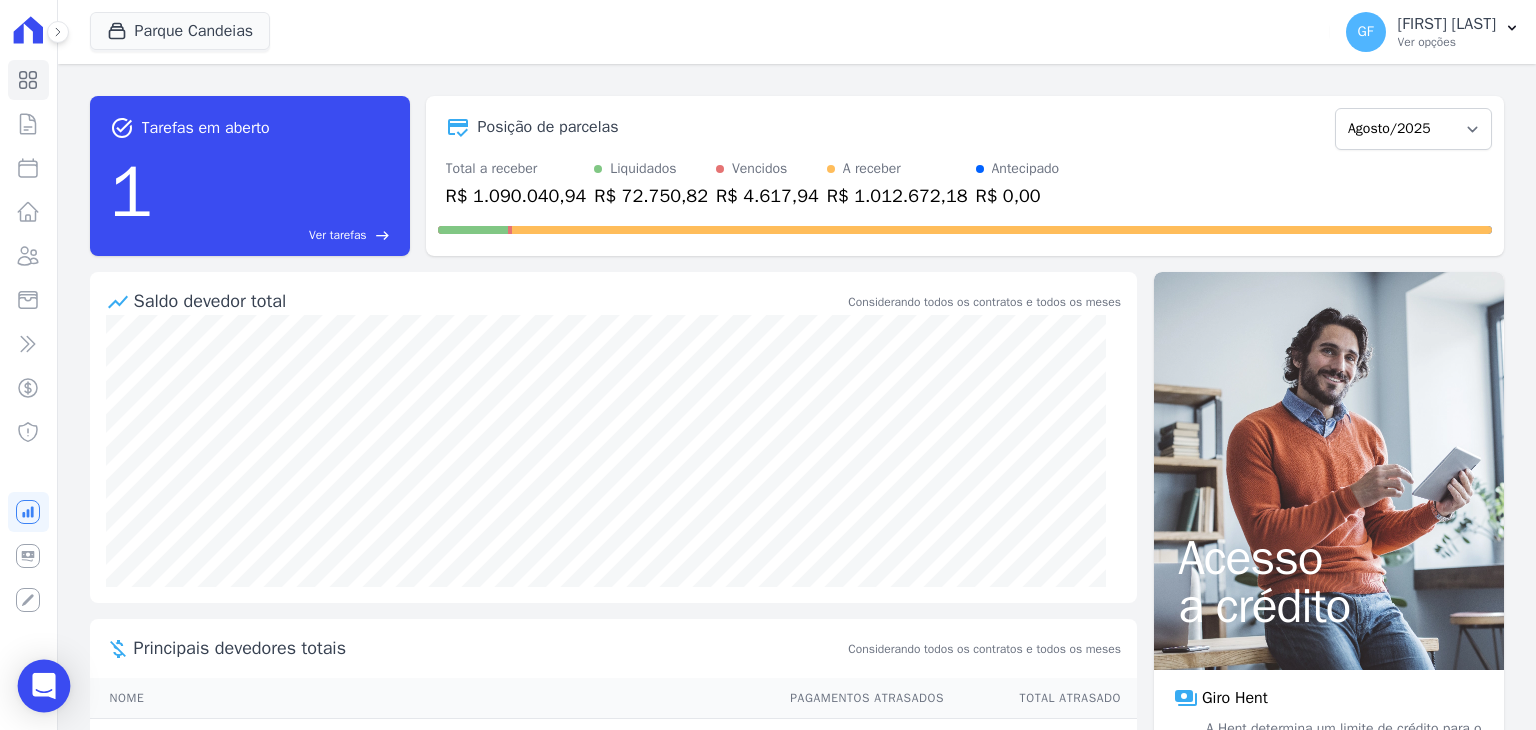 click at bounding box center [44, 686] 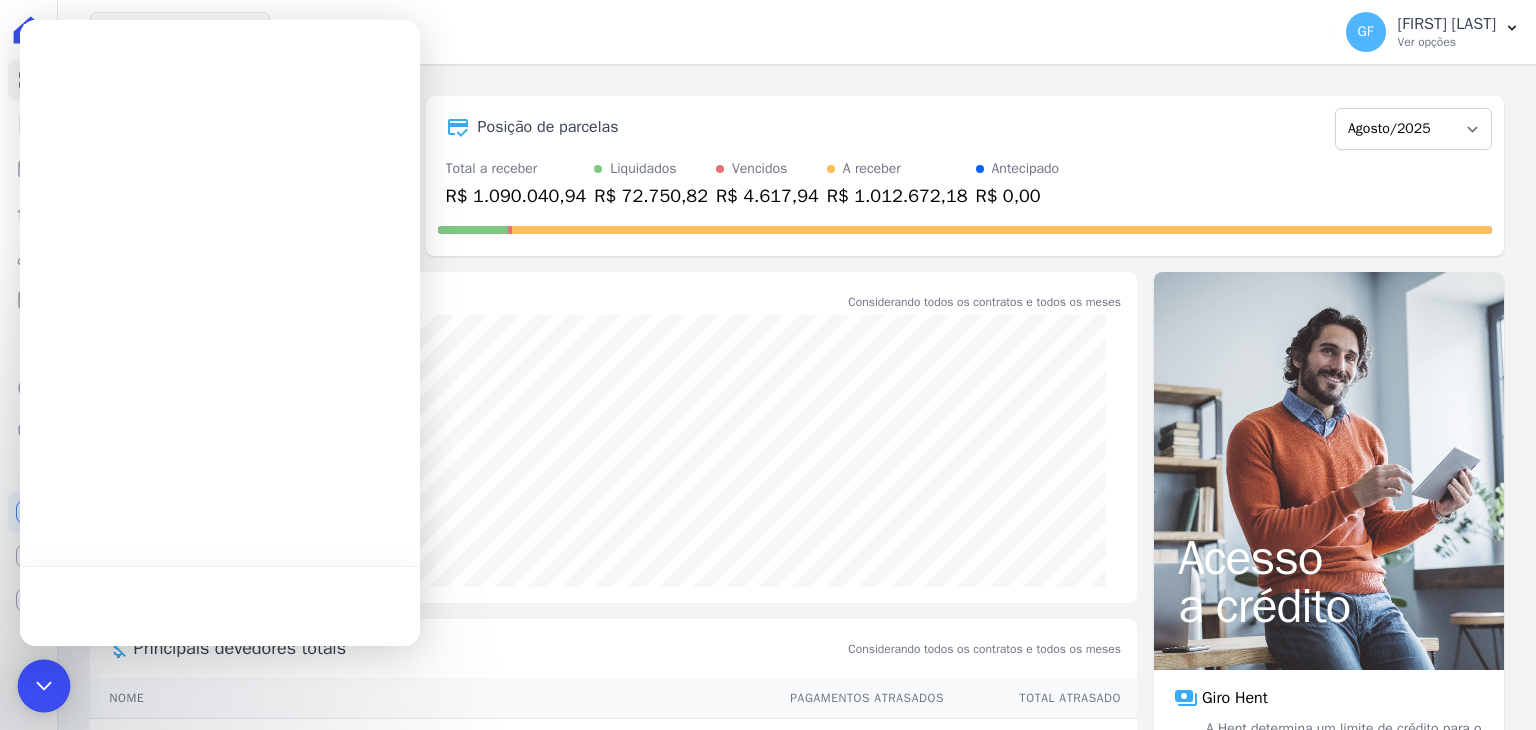 scroll, scrollTop: 0, scrollLeft: 0, axis: both 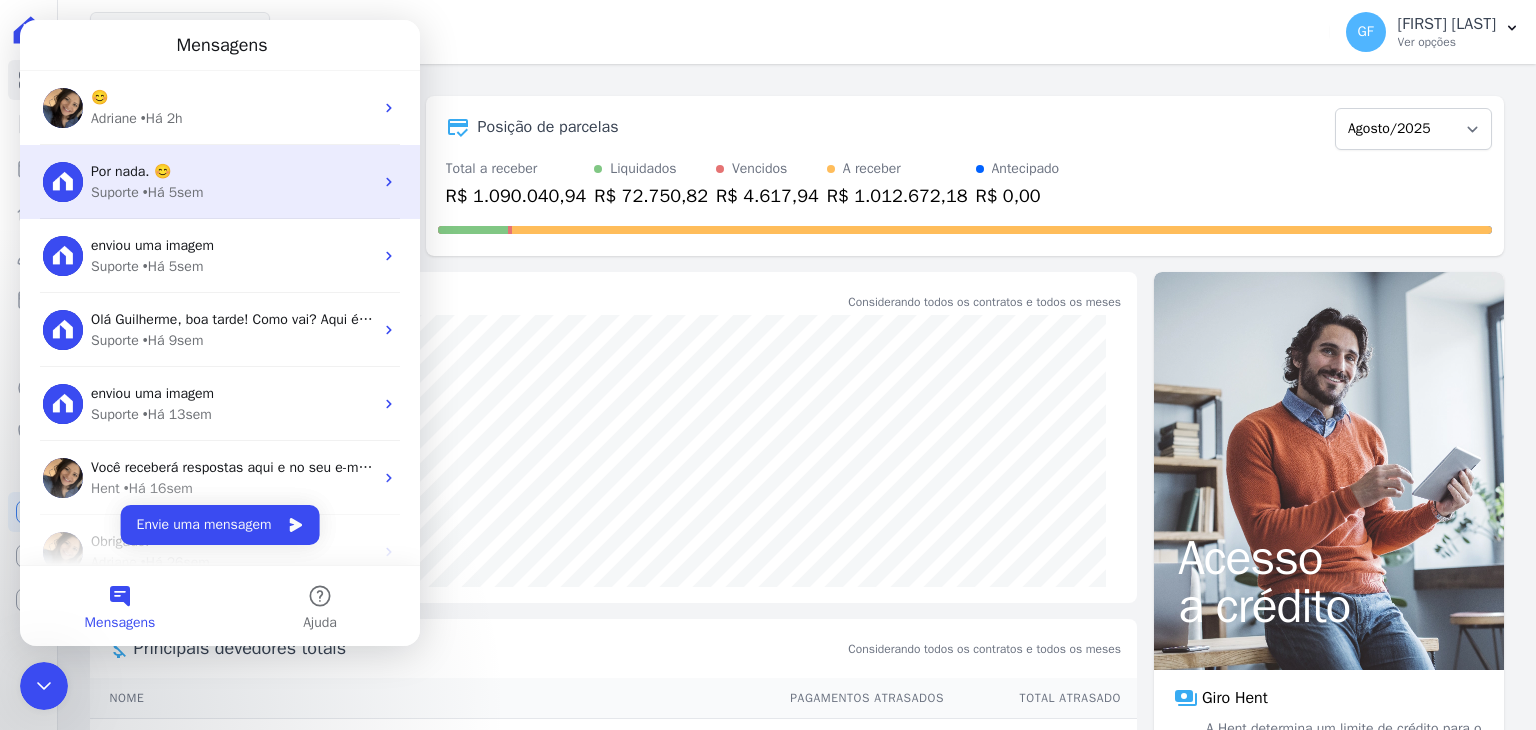 click on "Por nada. 😊 Suporte • Há 5sem" at bounding box center [220, 182] 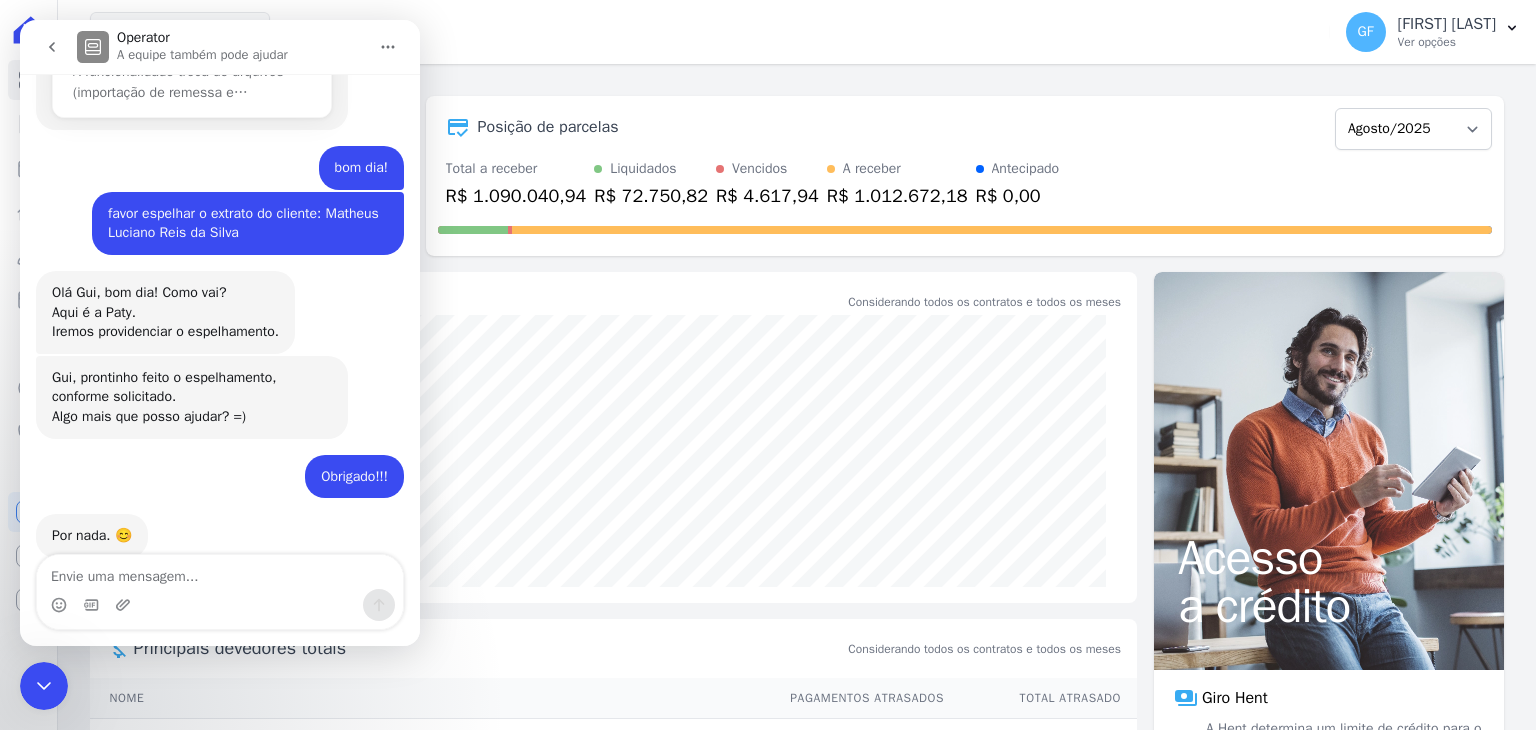 scroll, scrollTop: 4331, scrollLeft: 0, axis: vertical 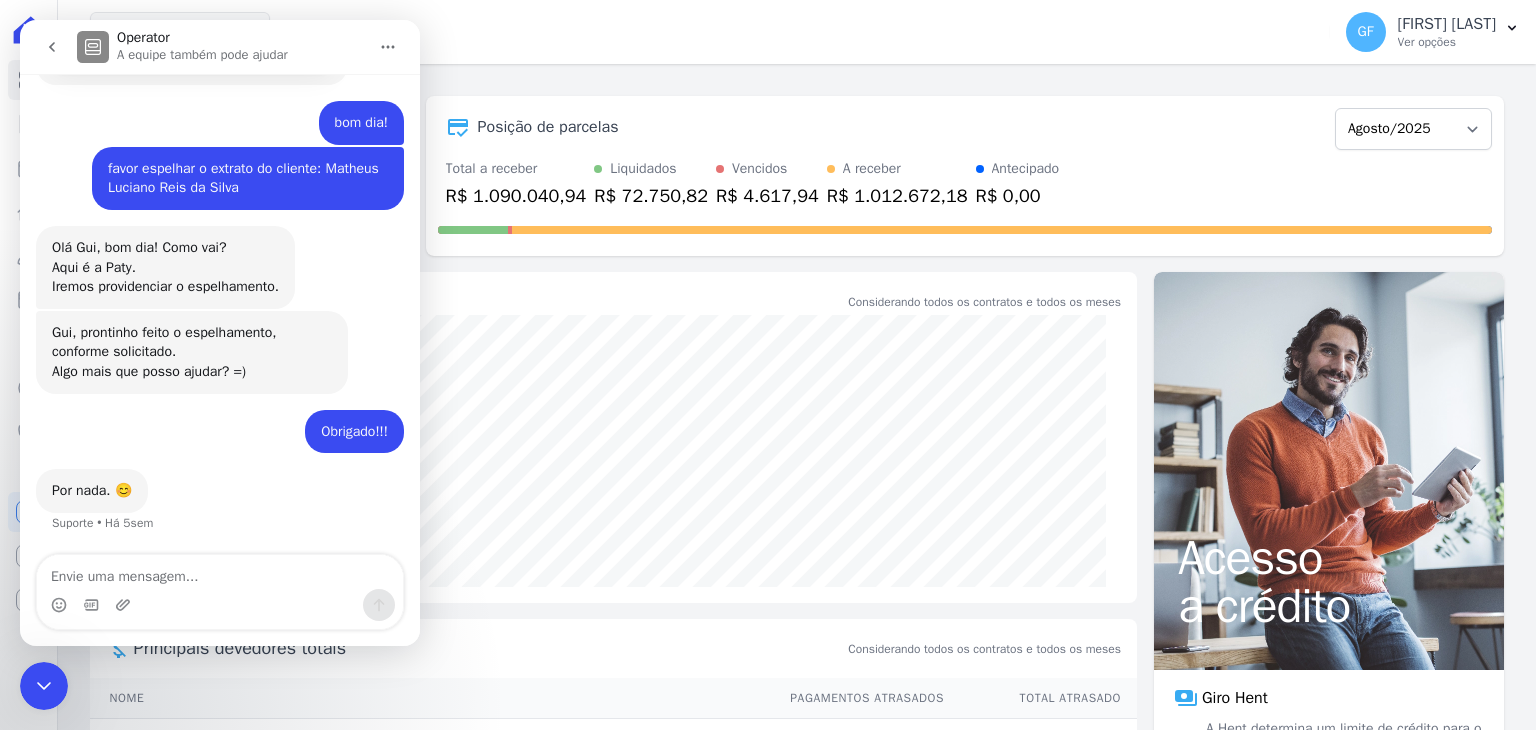 click 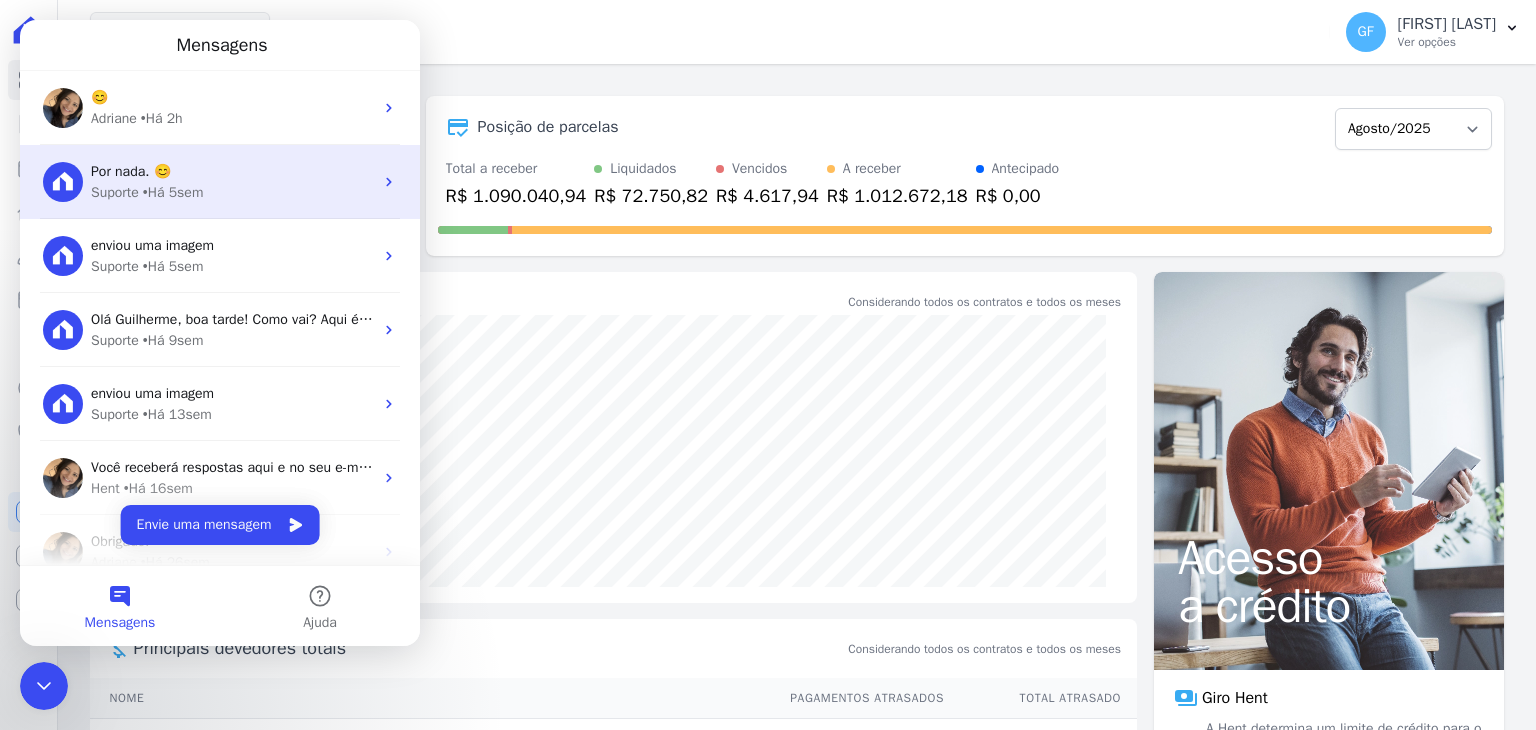 click on "Por nada. 😊 Suporte • Há 5sem" at bounding box center (220, 182) 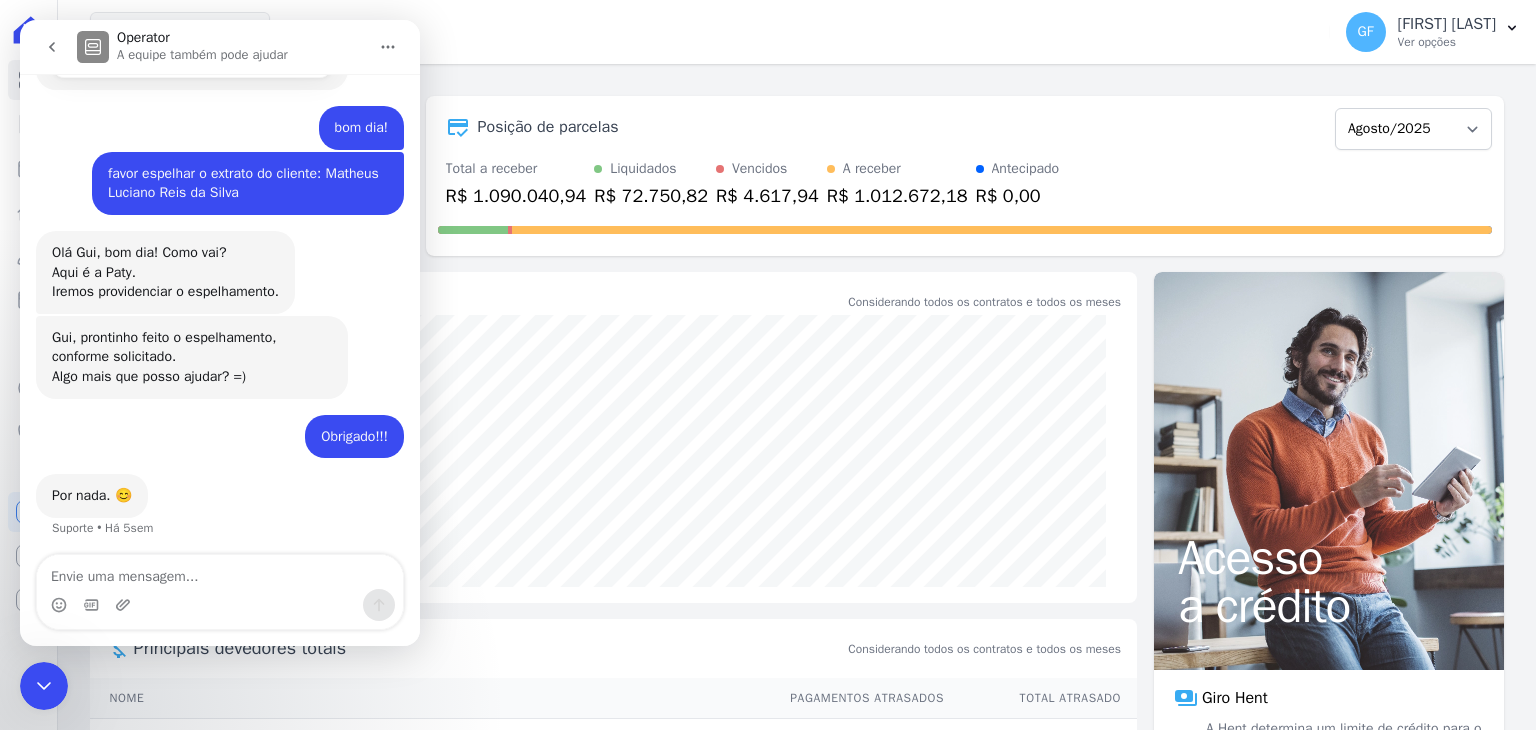 scroll, scrollTop: 4331, scrollLeft: 0, axis: vertical 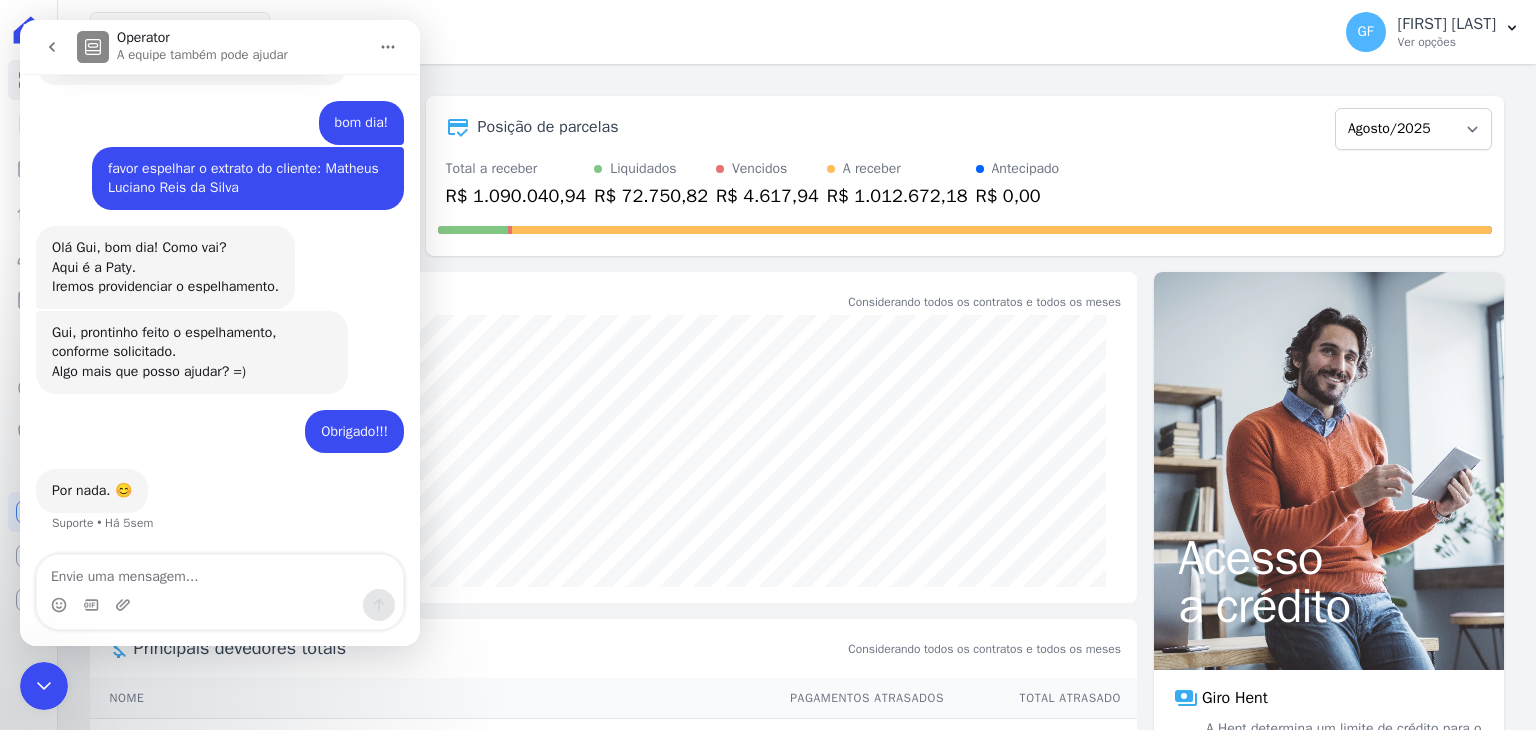 click at bounding box center [52, 47] 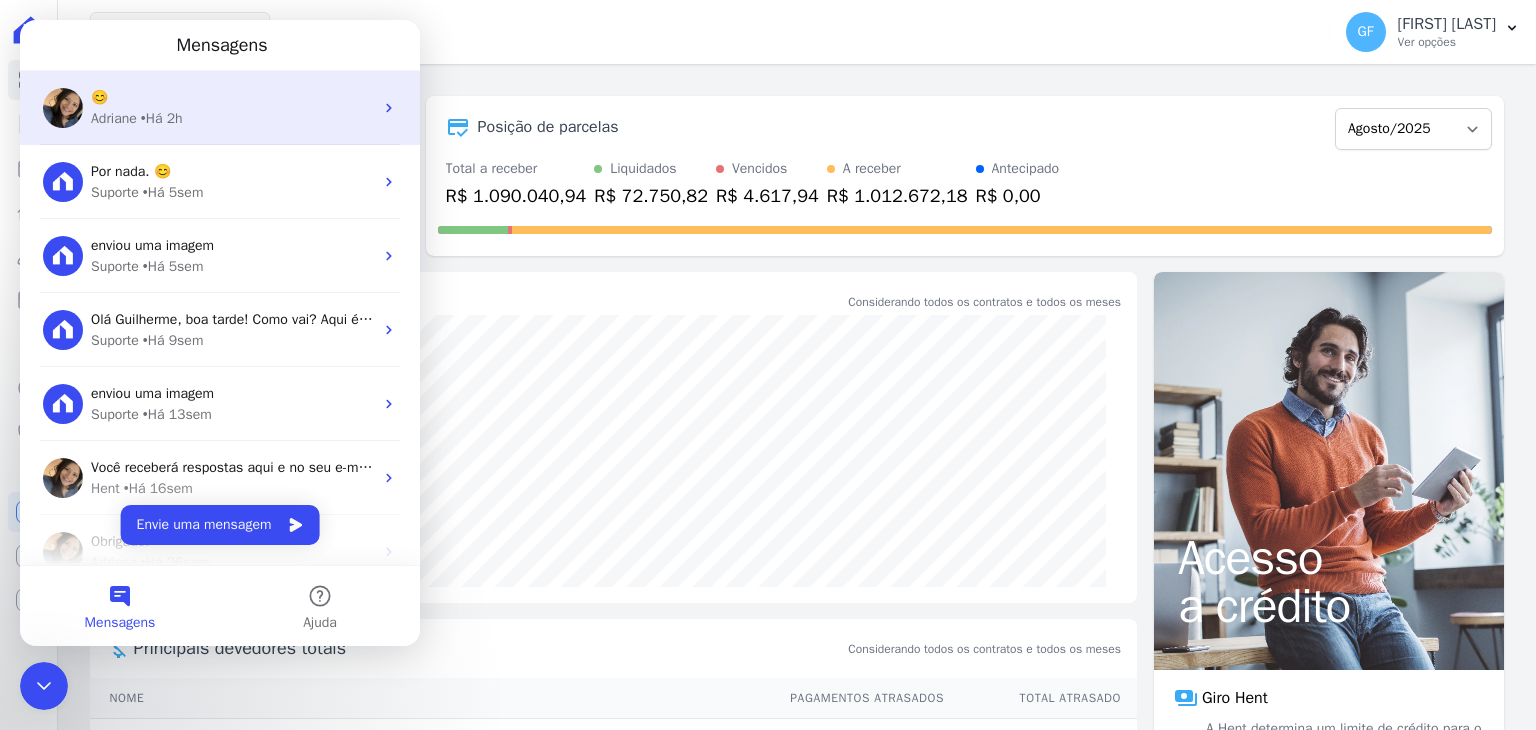 click on "•  Há 2h" at bounding box center (162, 118) 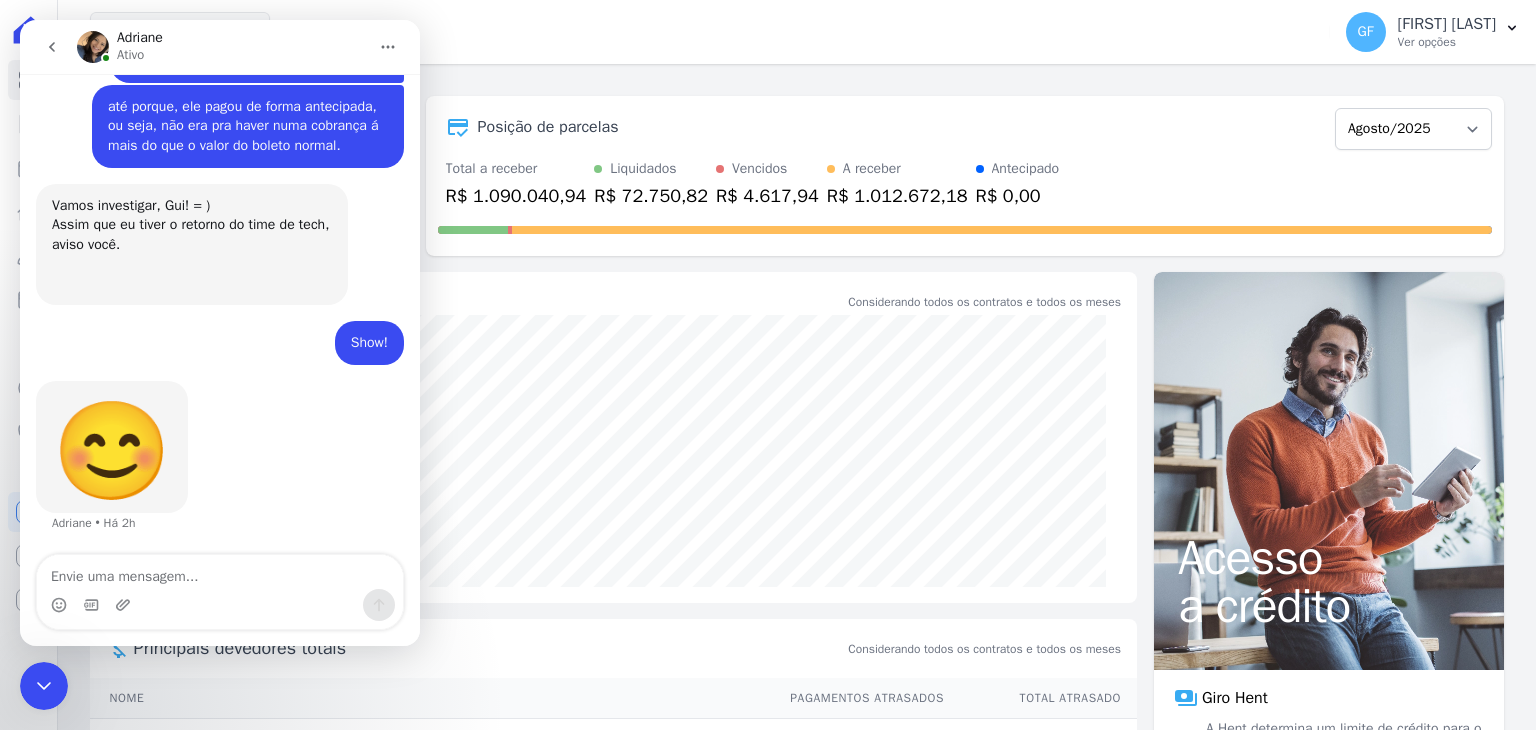 scroll, scrollTop: 15312, scrollLeft: 0, axis: vertical 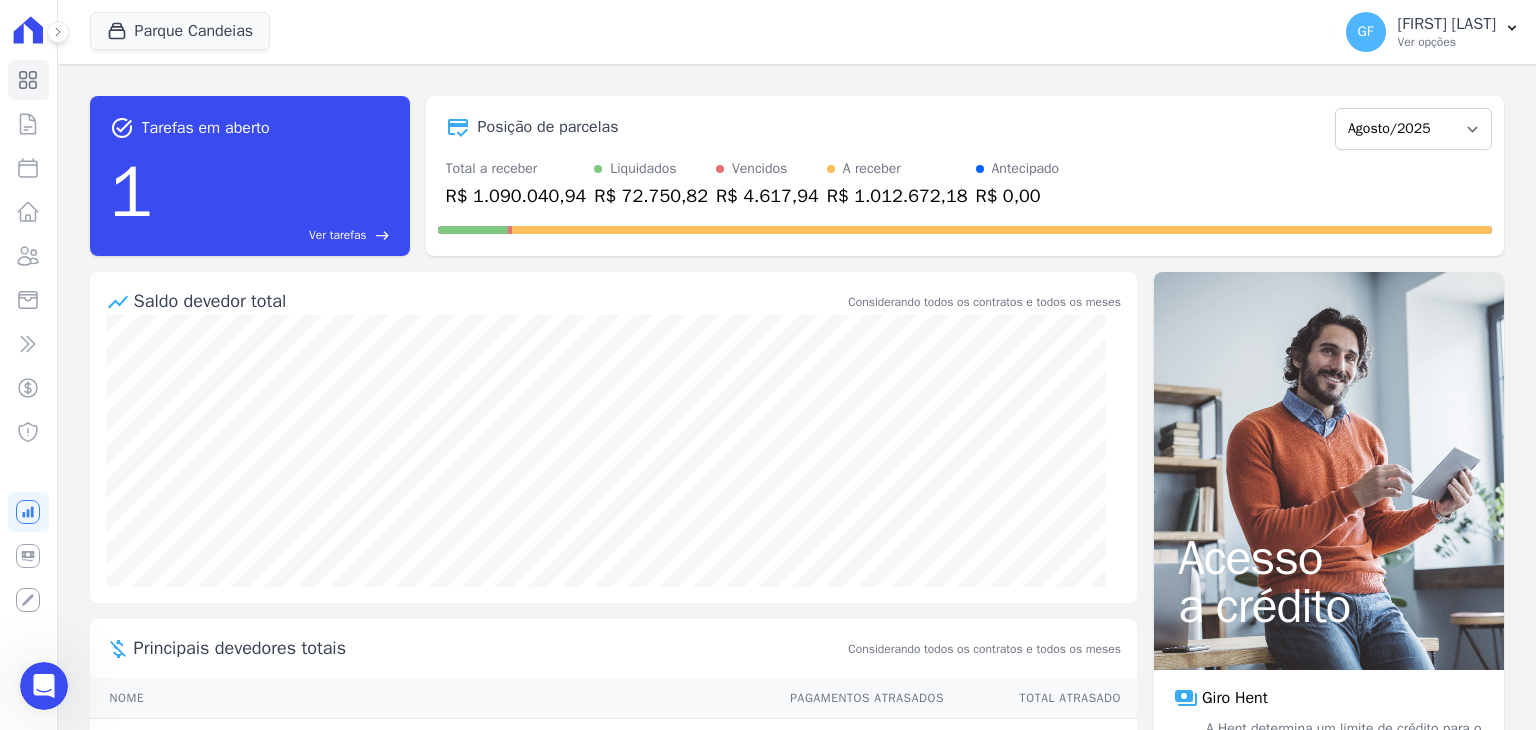 click on "Ver tarefas" at bounding box center [338, 235] 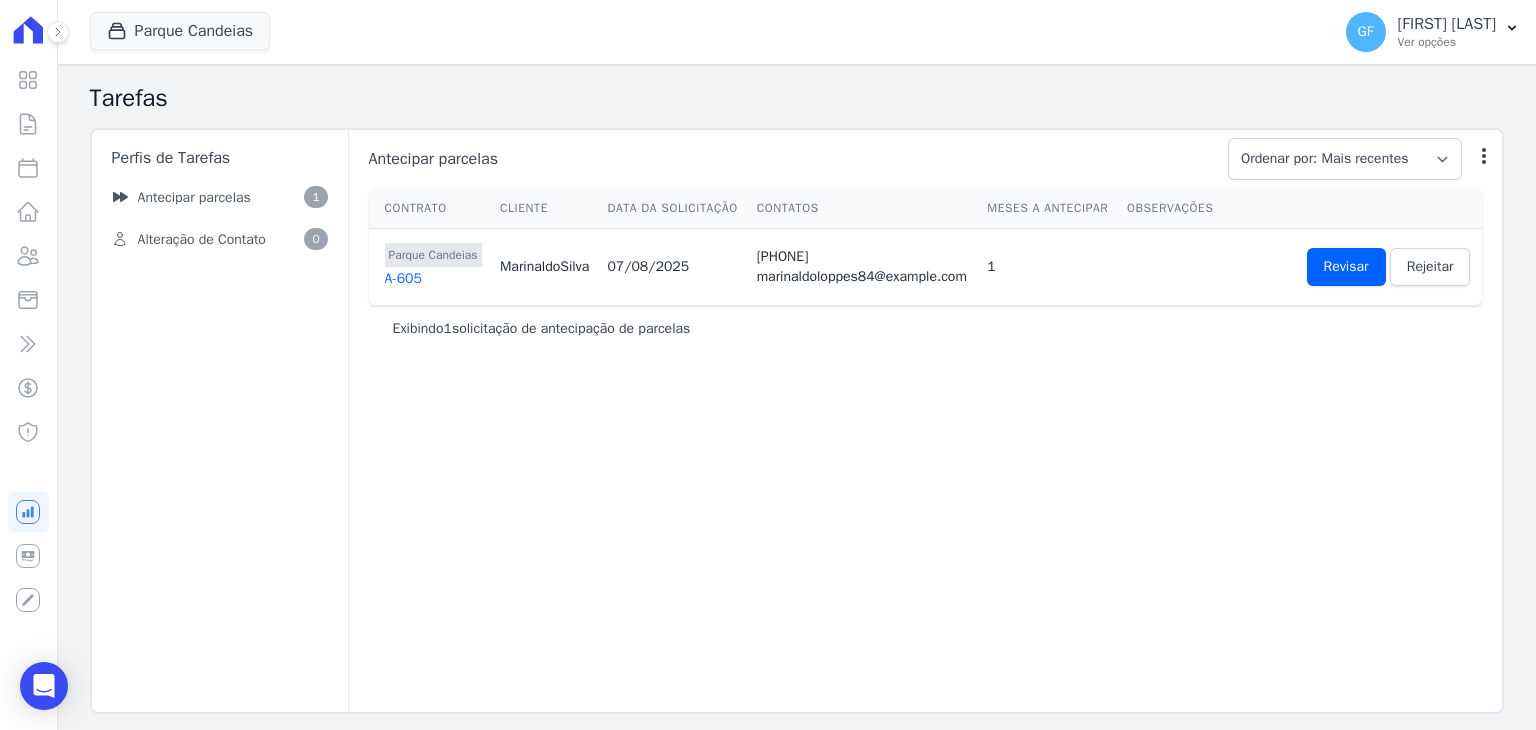 drag, startPoint x: 496, startPoint y: 270, endPoint x: 590, endPoint y: 271, distance: 94.00532 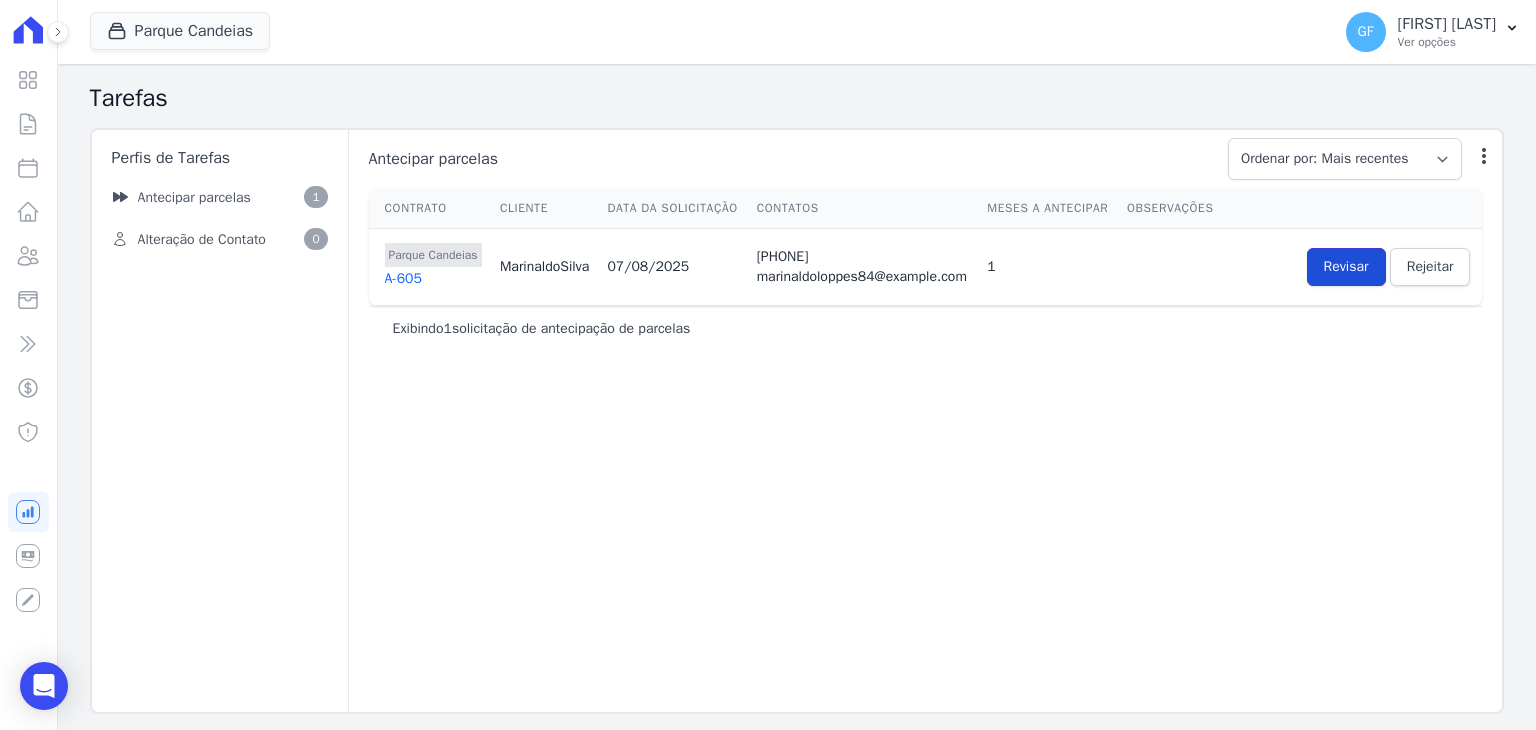 click on "Revisar" at bounding box center [1346, 267] 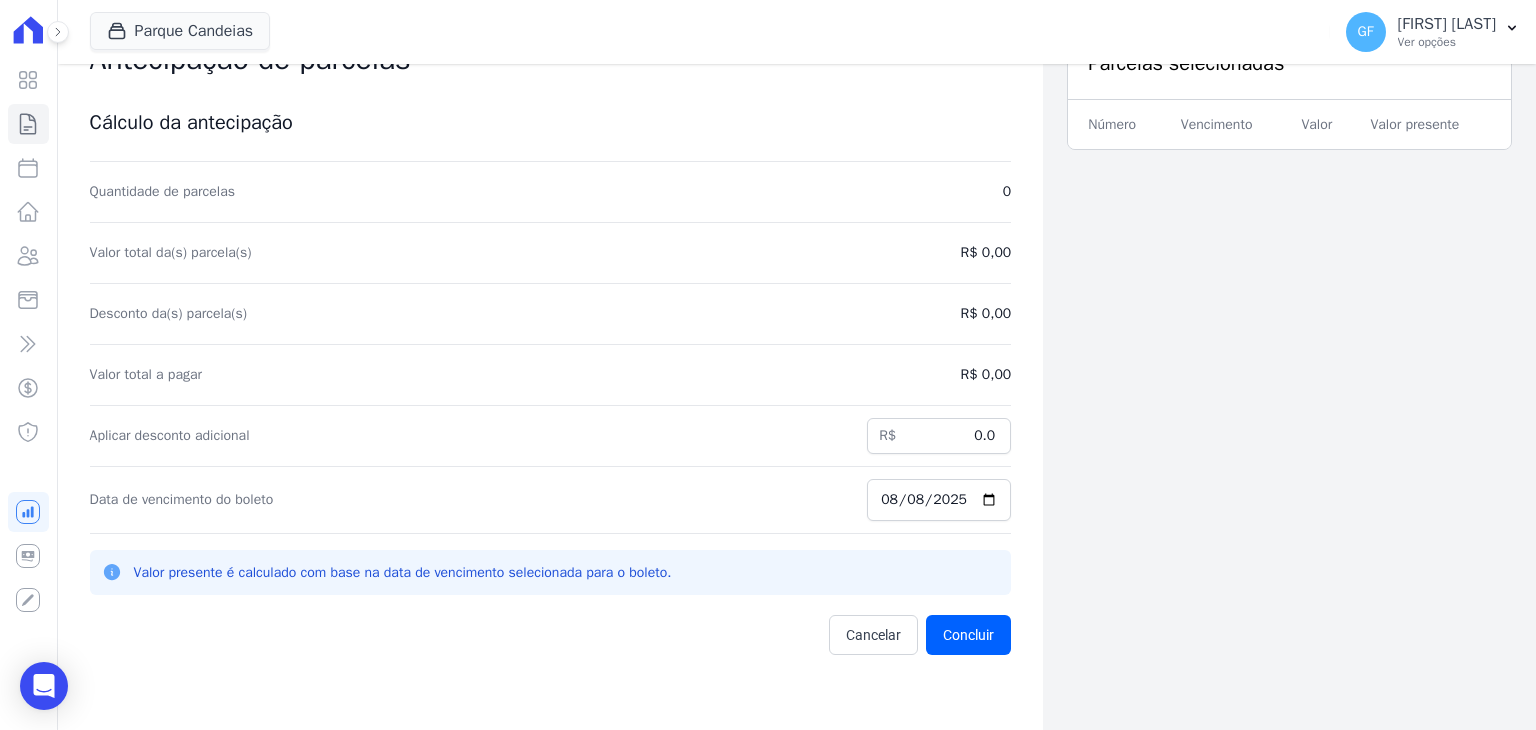 scroll, scrollTop: 0, scrollLeft: 0, axis: both 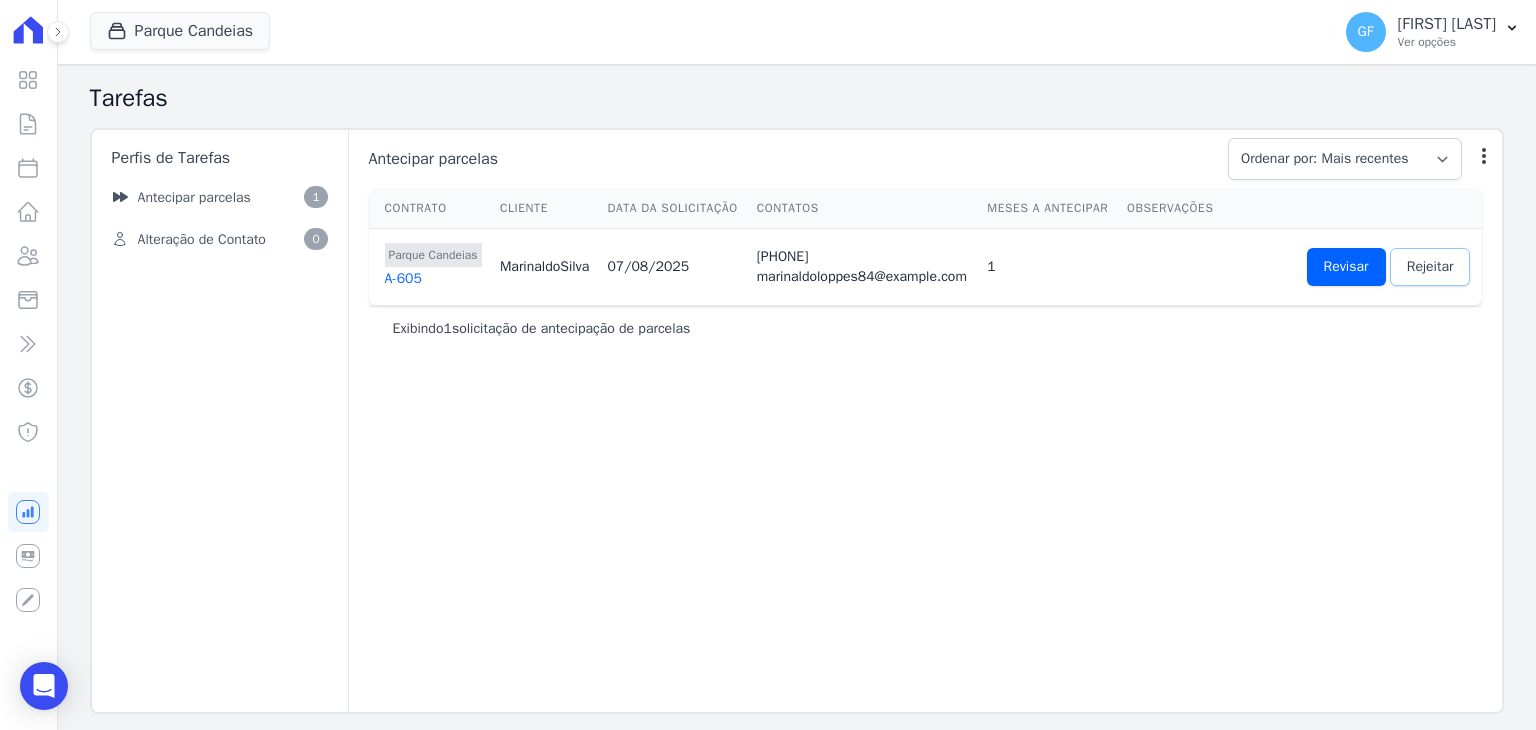 click on "Rejeitar" at bounding box center [1430, 267] 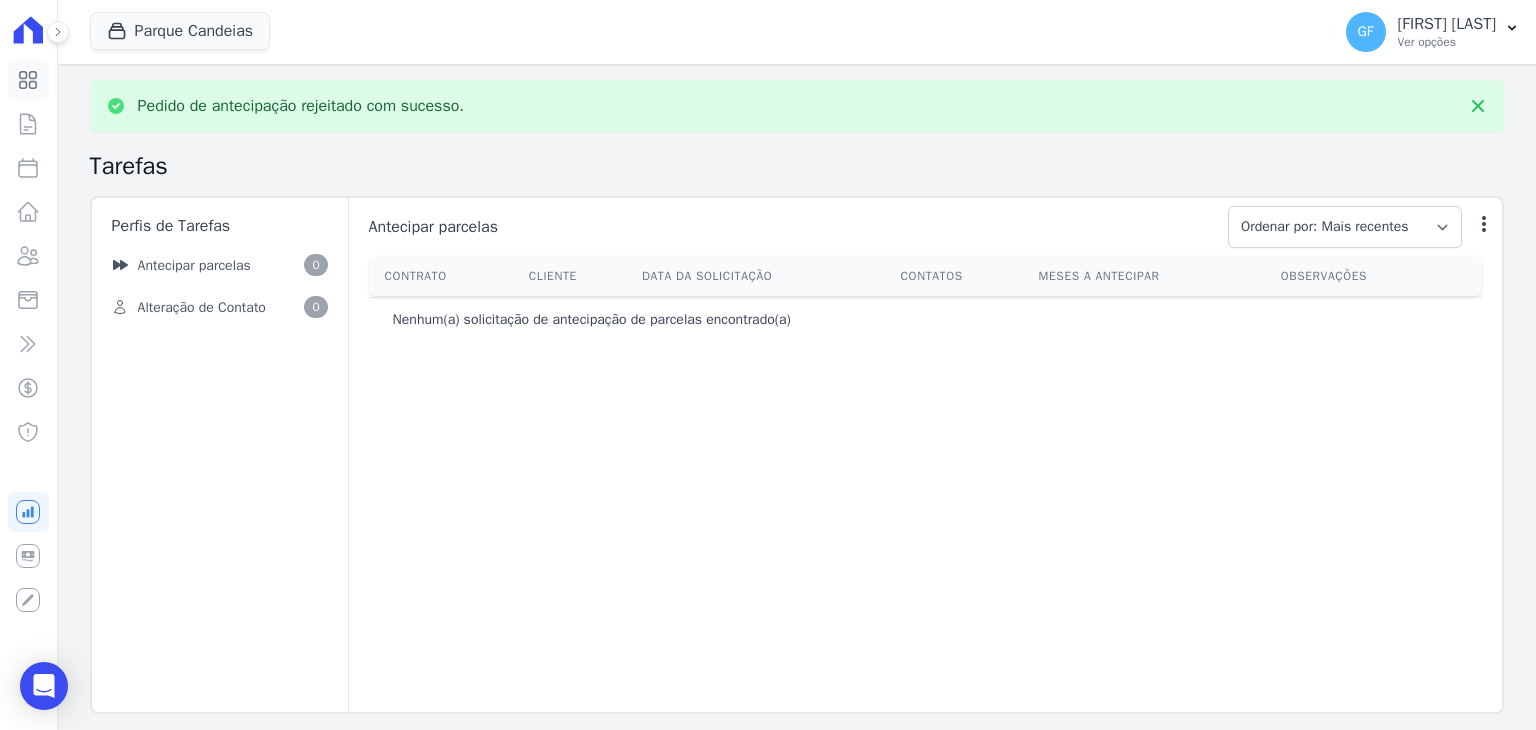 click on "Visão Geral" at bounding box center (28, 80) 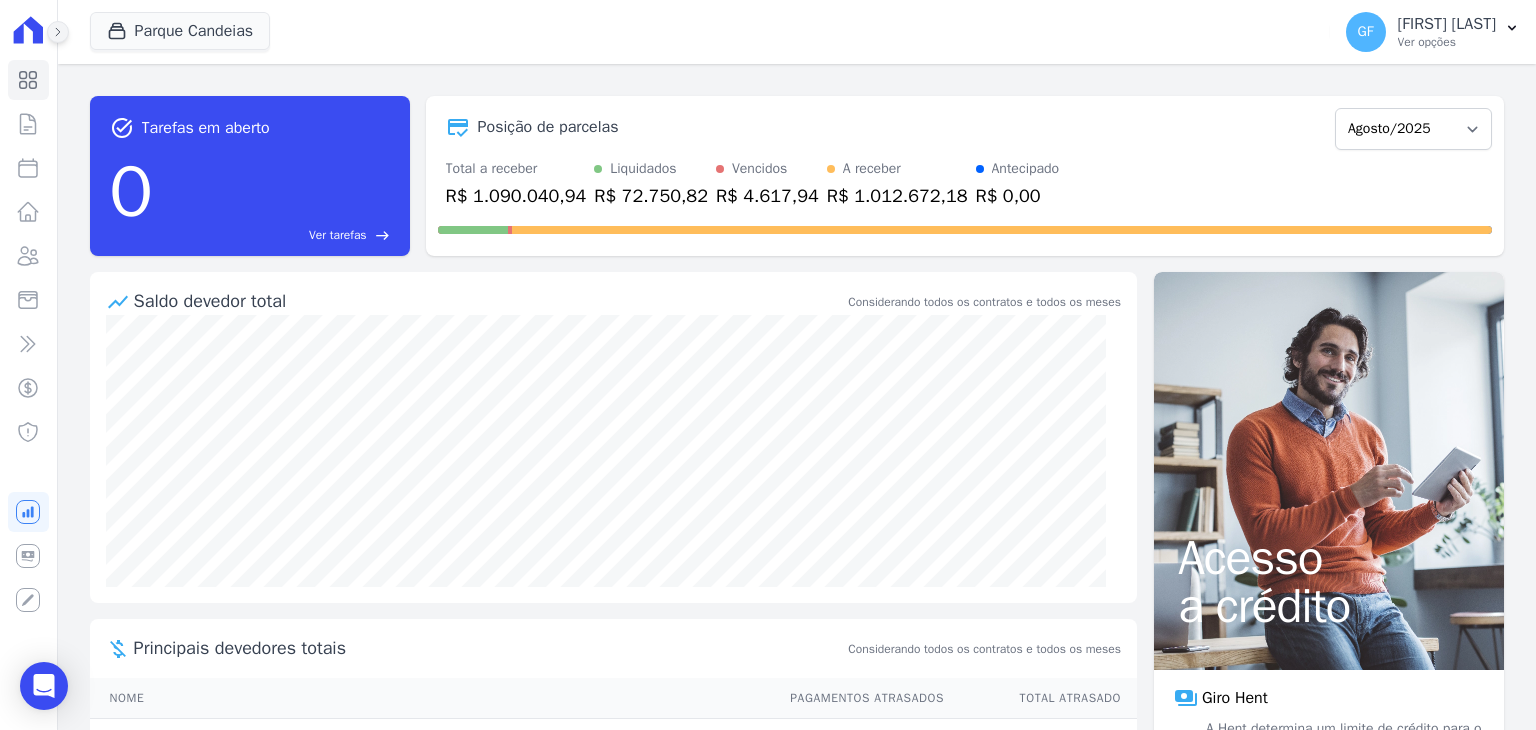 click 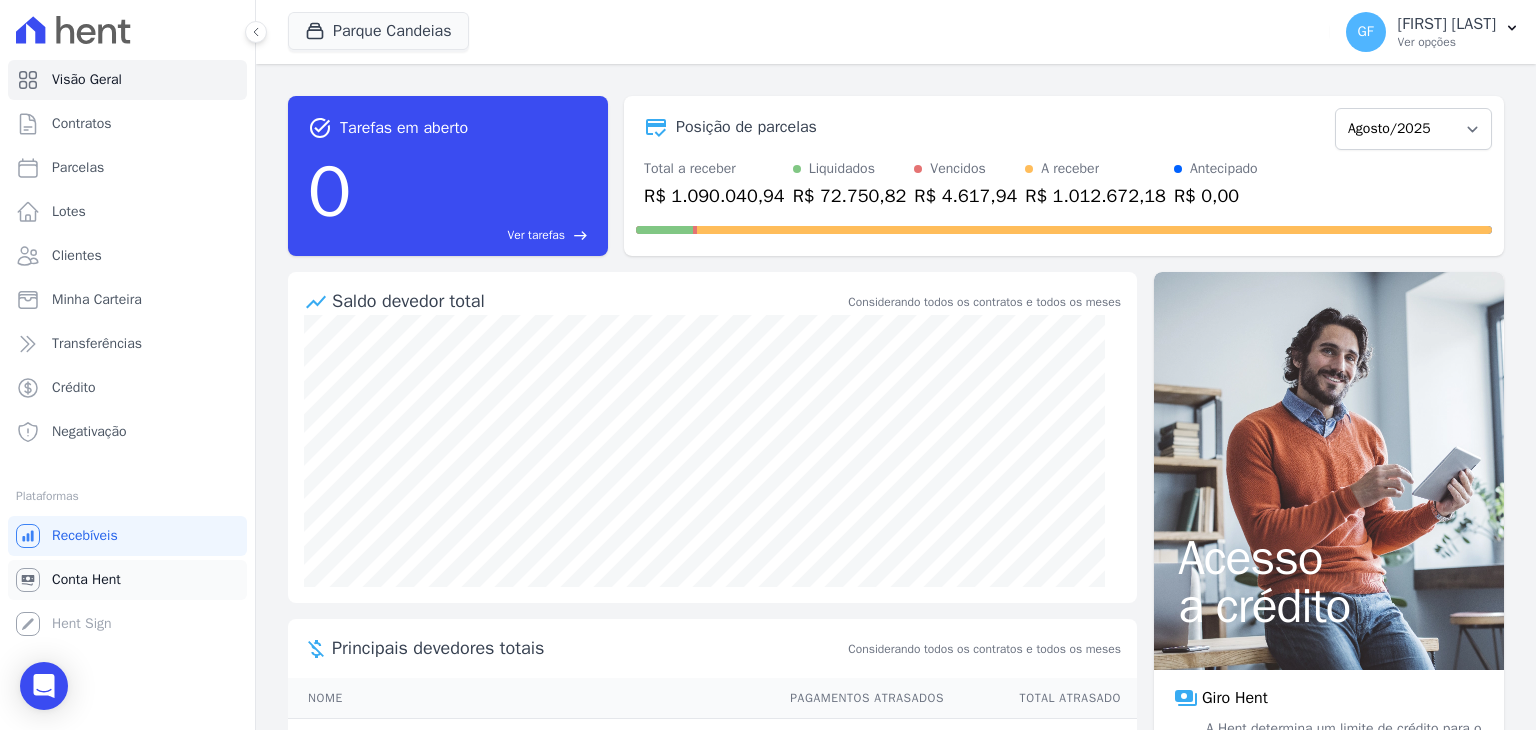 click on "Conta Hent" at bounding box center (86, 580) 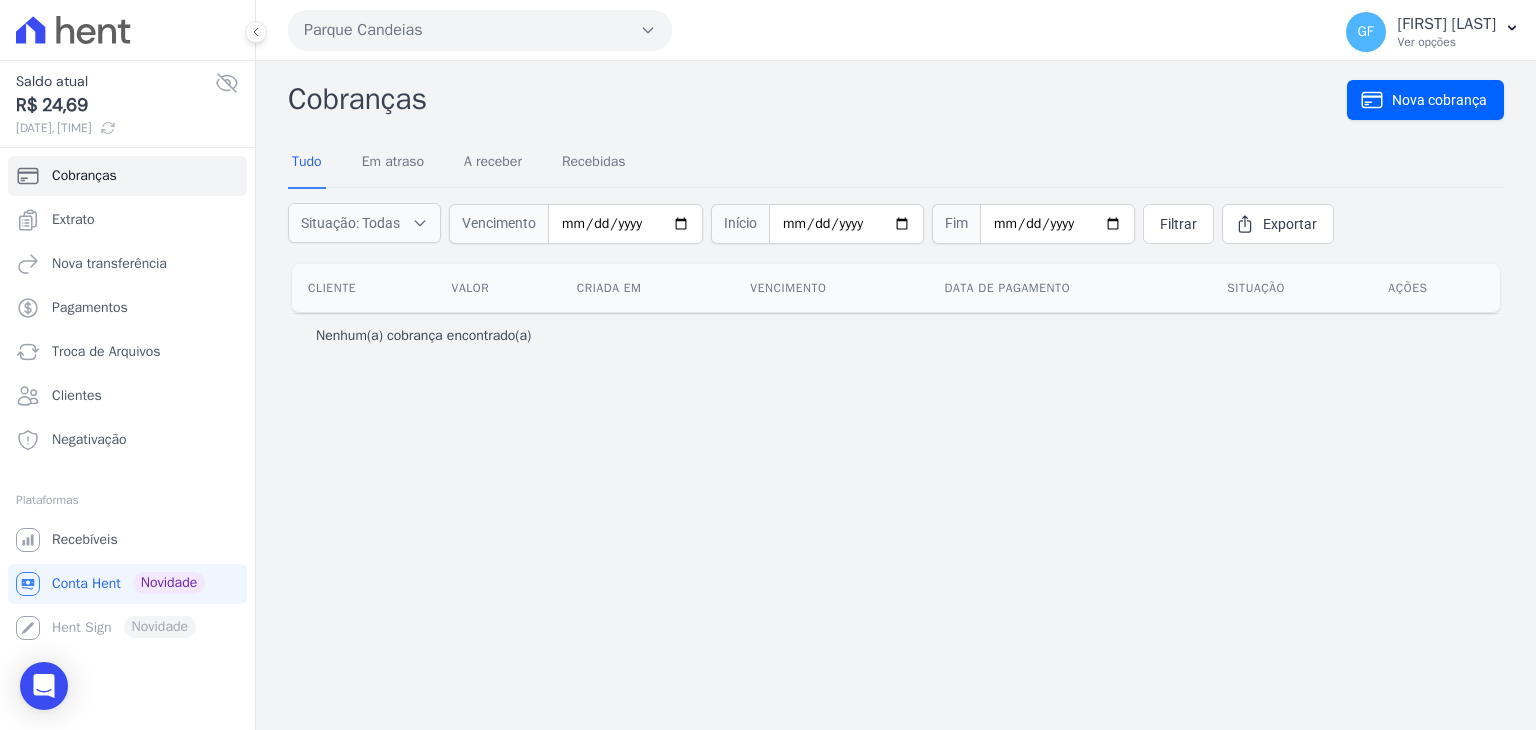 click 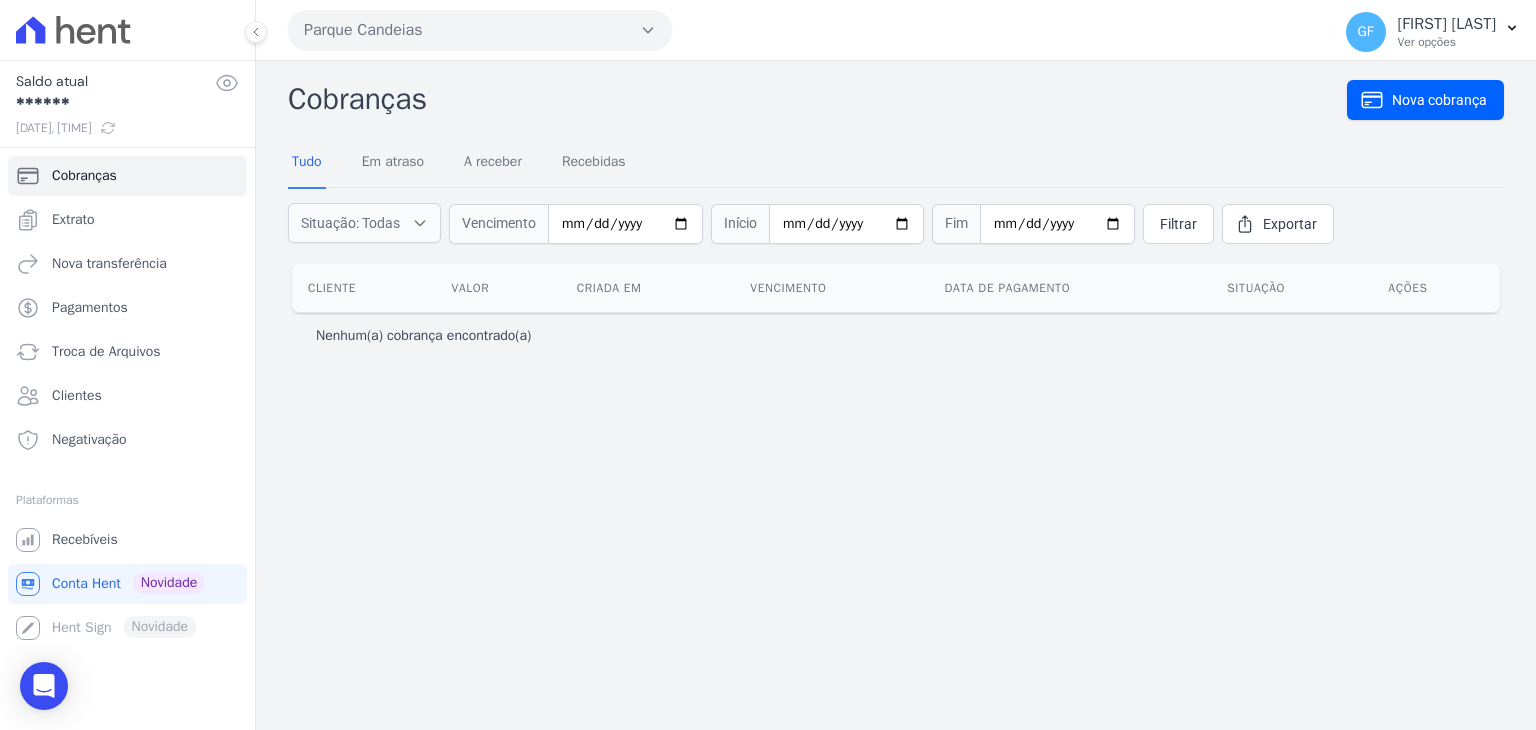 click 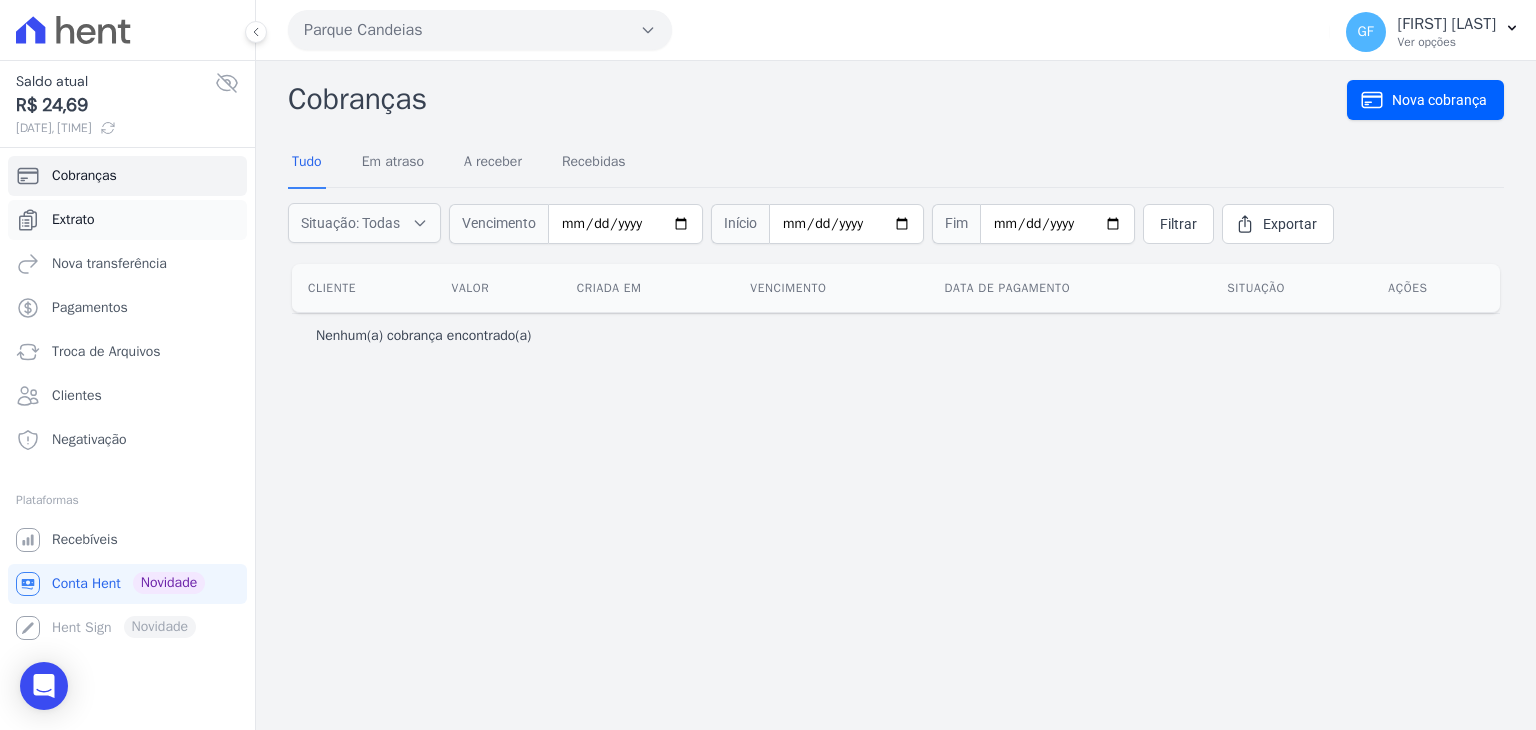 click on "Extrato" at bounding box center (73, 220) 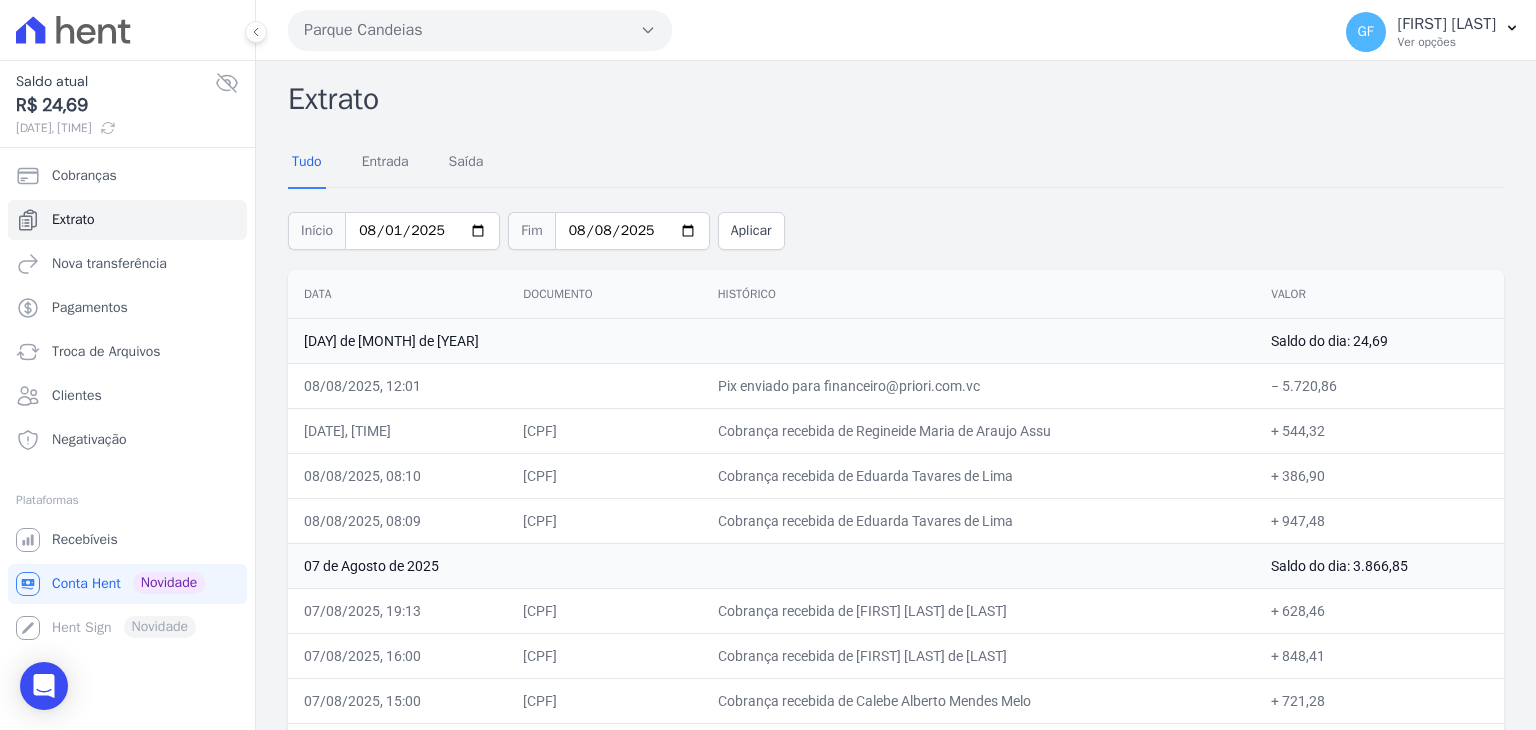 drag, startPoint x: 1326, startPoint y: 517, endPoint x: 1248, endPoint y: 503, distance: 79.24645 